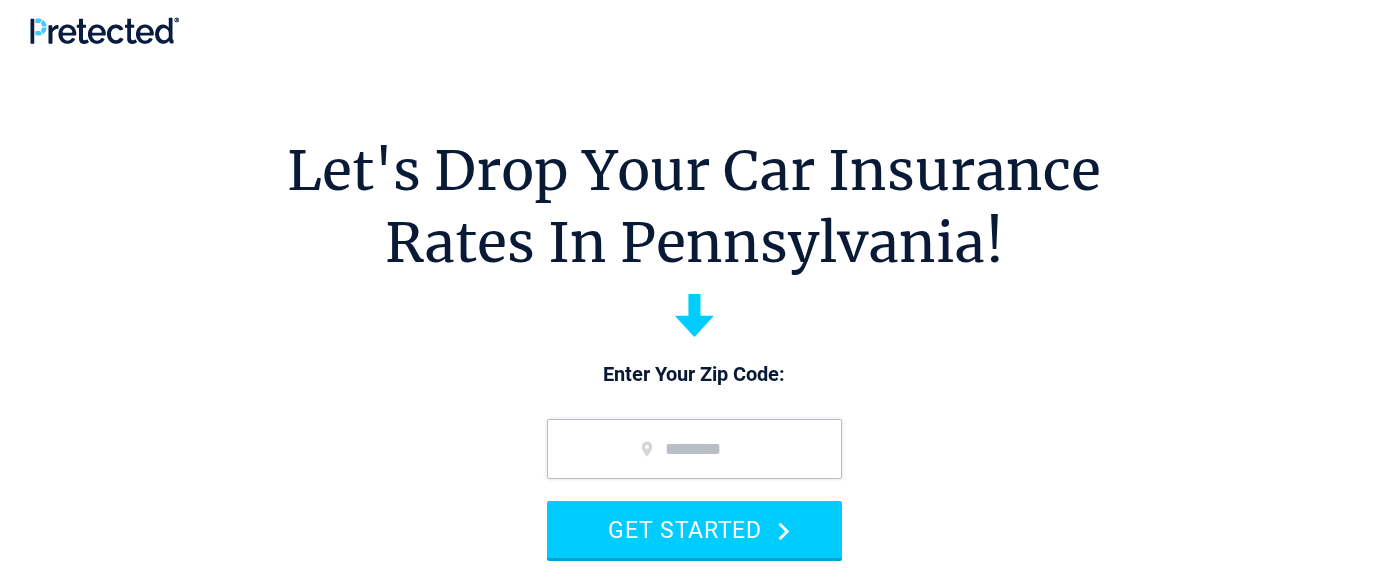 scroll, scrollTop: 0, scrollLeft: 0, axis: both 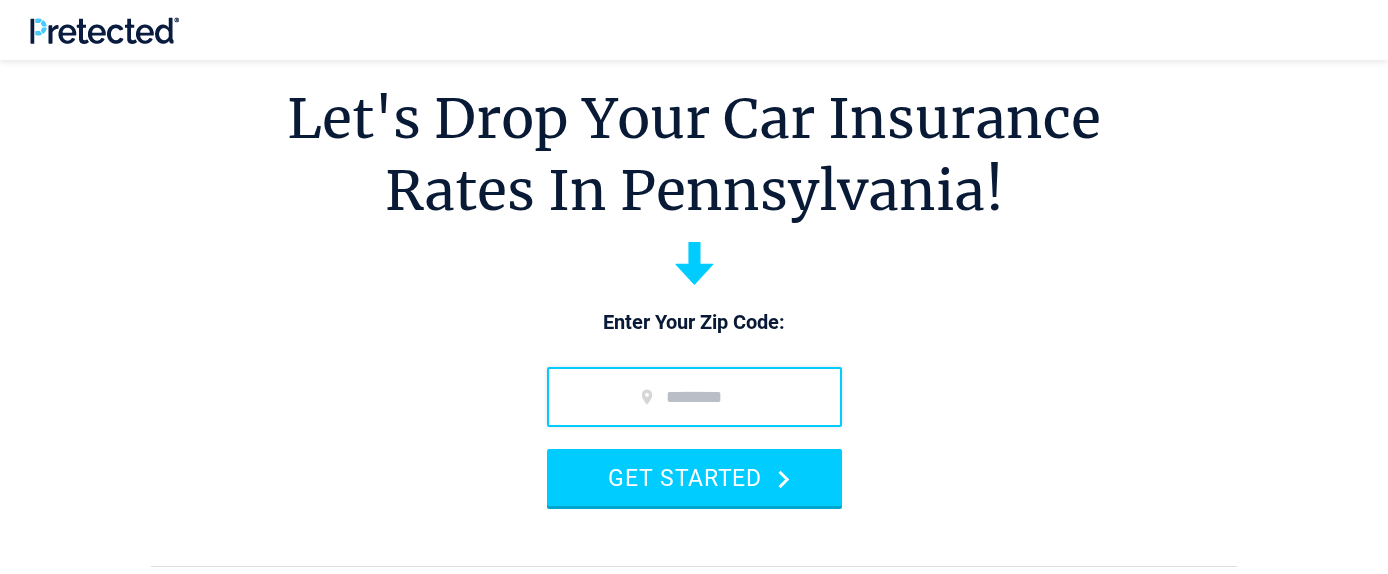 click at bounding box center (694, 397) 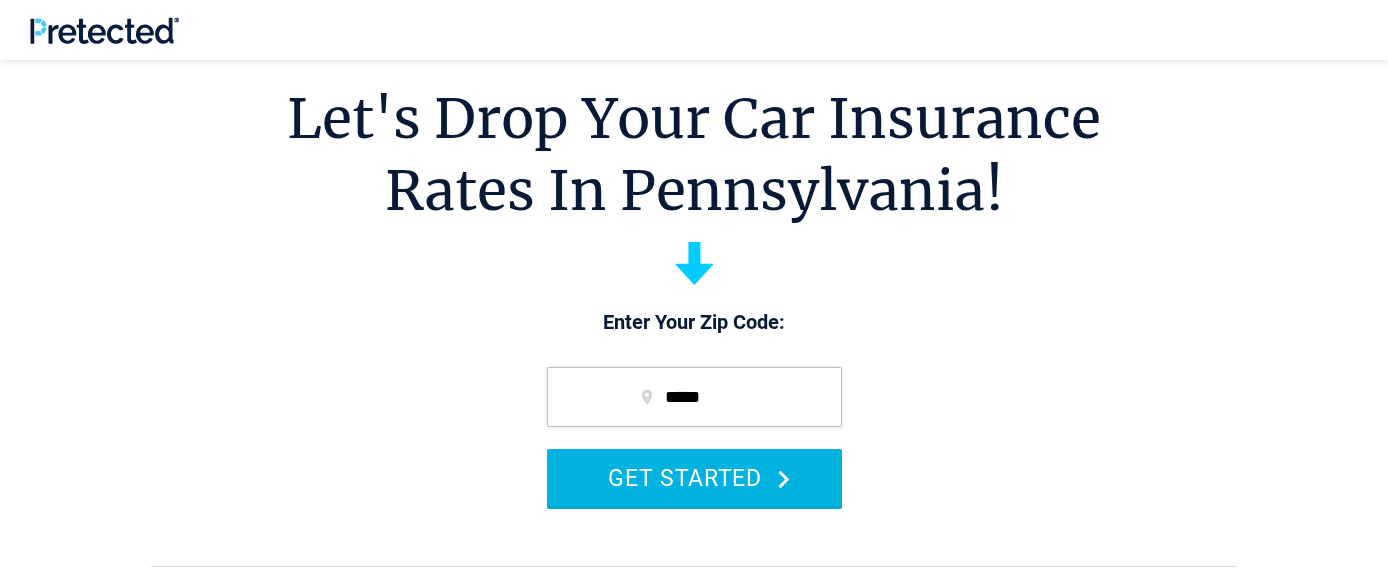 type on "*****" 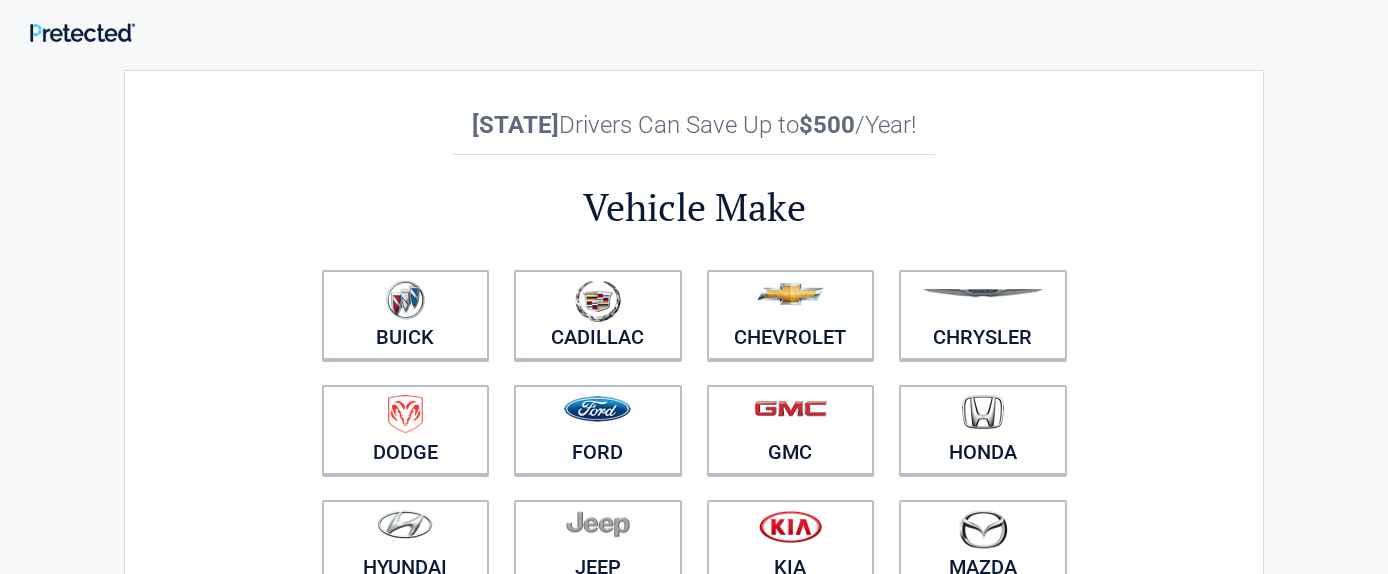 scroll, scrollTop: 0, scrollLeft: 0, axis: both 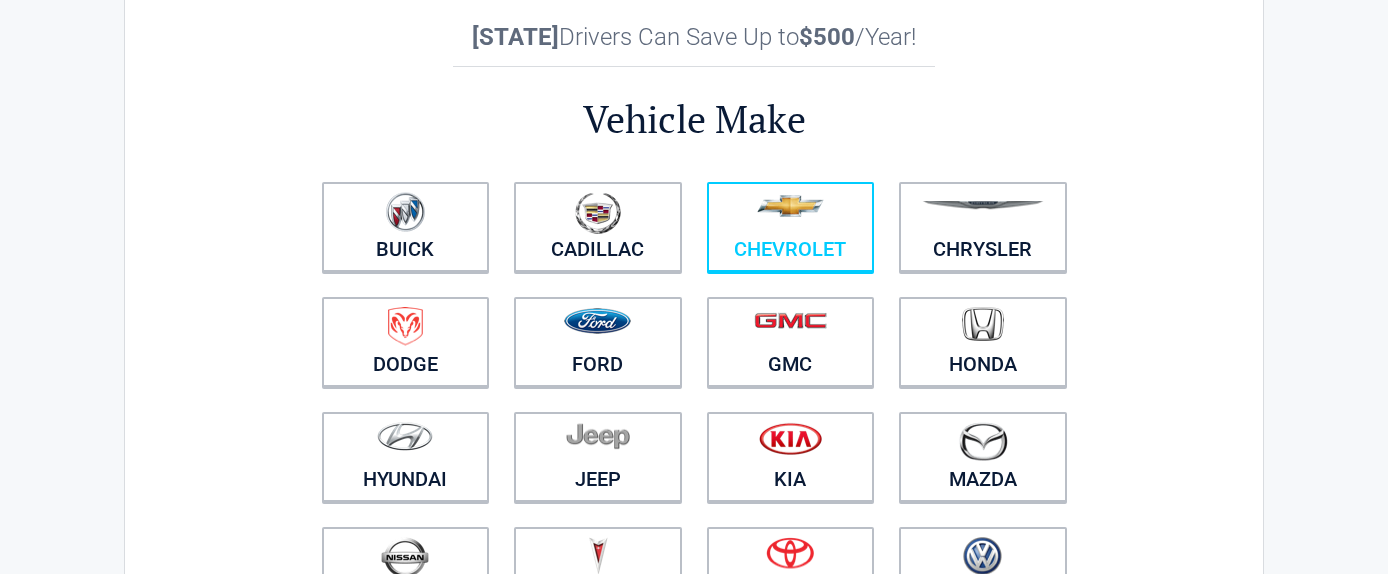 click at bounding box center [791, 214] 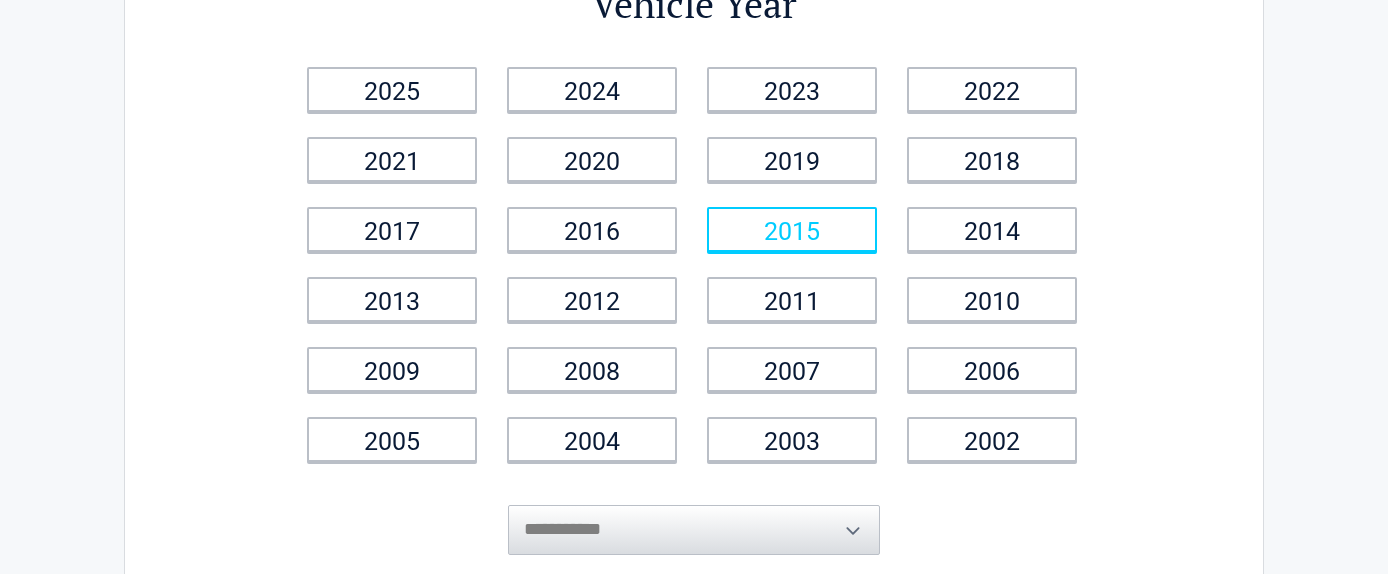 scroll, scrollTop: 168, scrollLeft: 0, axis: vertical 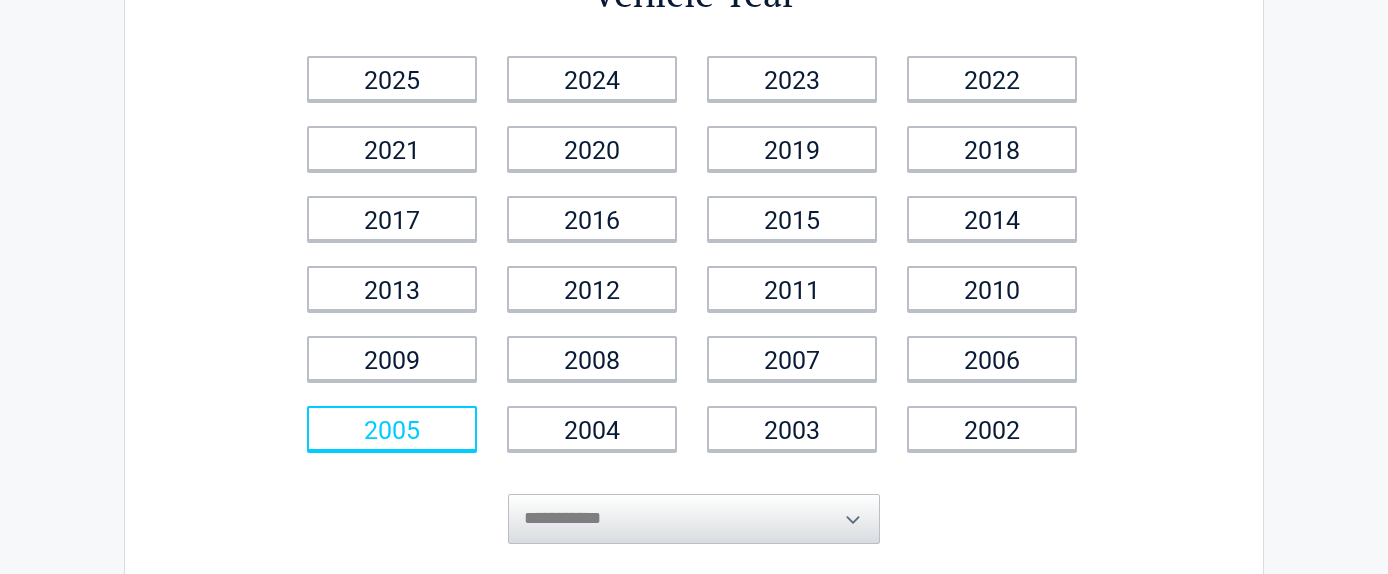 click on "2005" at bounding box center (392, 428) 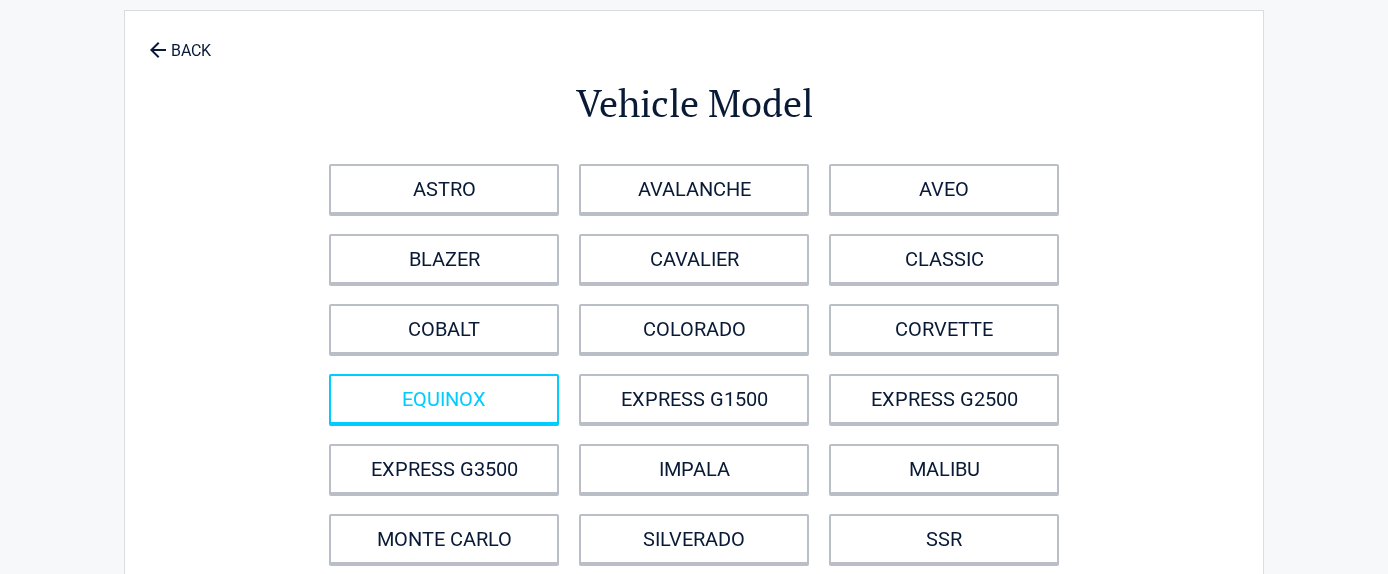 scroll, scrollTop: 55, scrollLeft: 0, axis: vertical 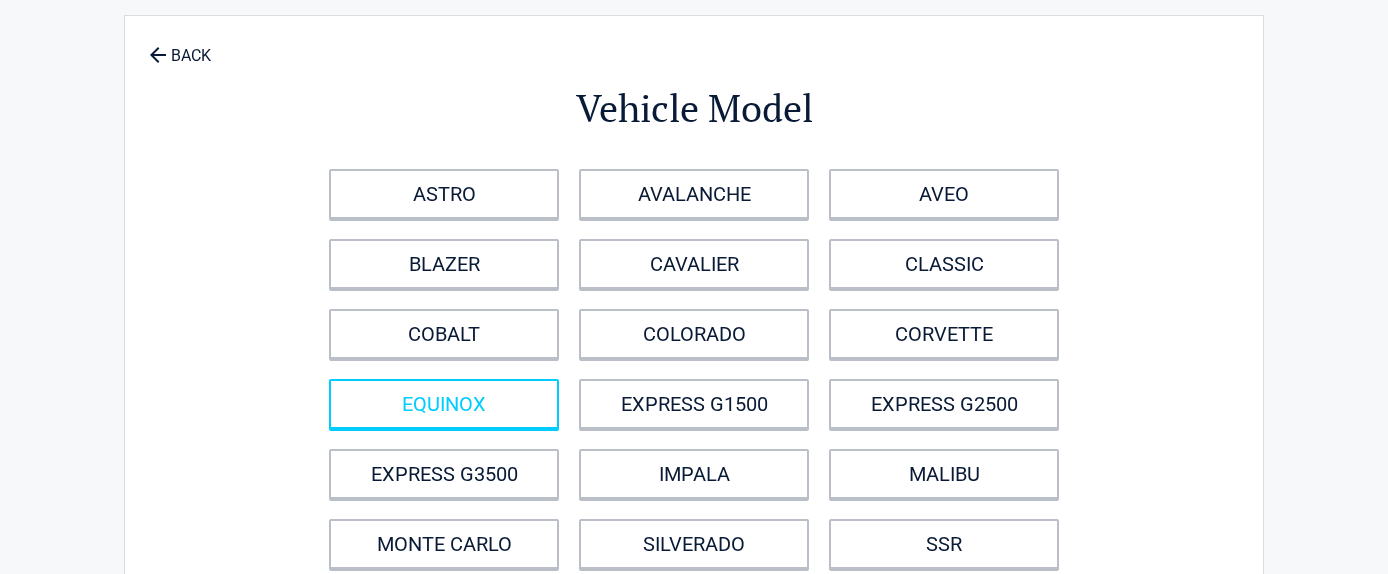click on "EQUINOX" at bounding box center [444, 404] 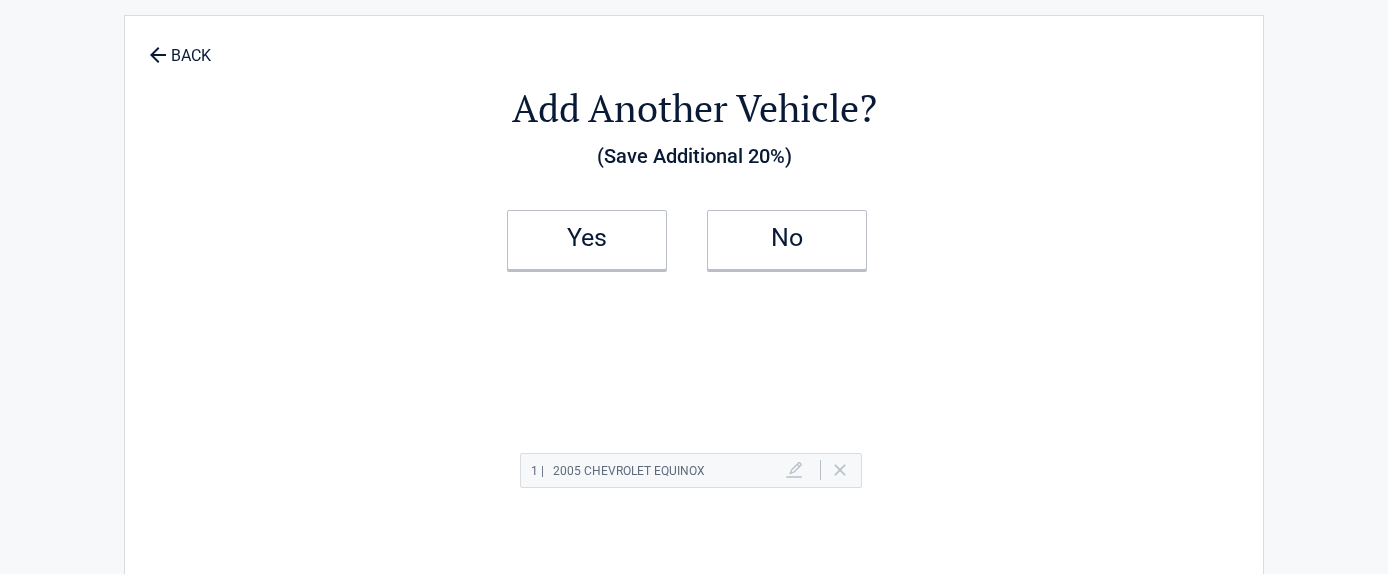 scroll, scrollTop: 0, scrollLeft: 0, axis: both 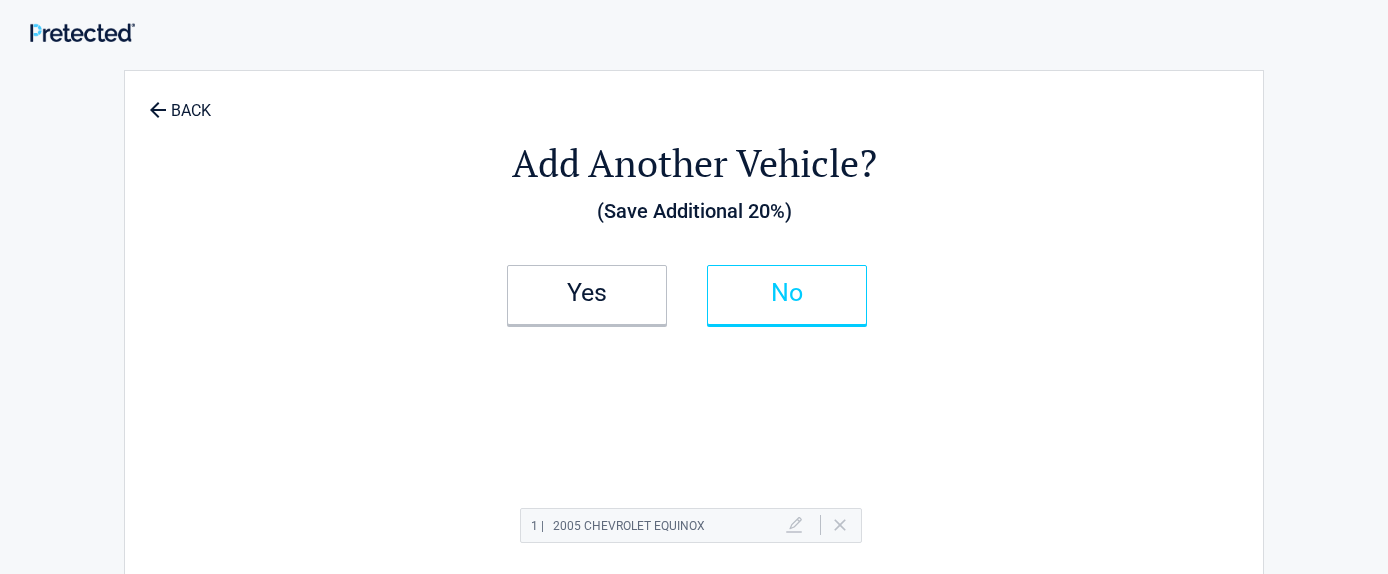 click on "No" at bounding box center [787, 295] 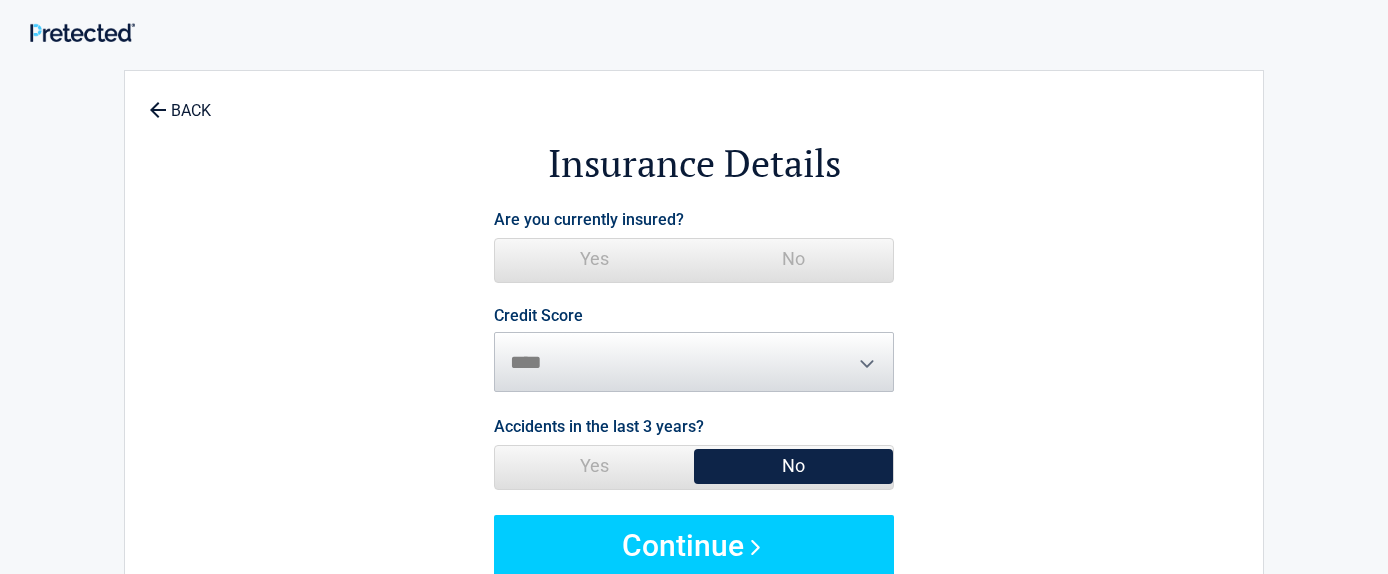 click on "No" at bounding box center (793, 259) 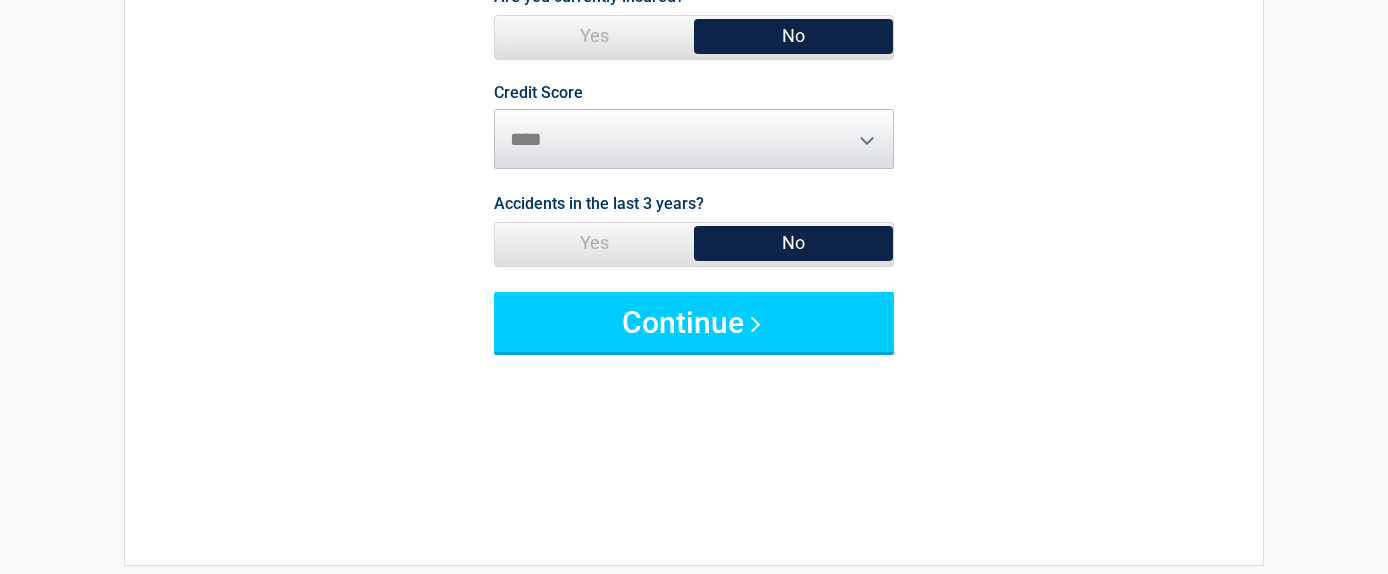 scroll, scrollTop: 251, scrollLeft: 0, axis: vertical 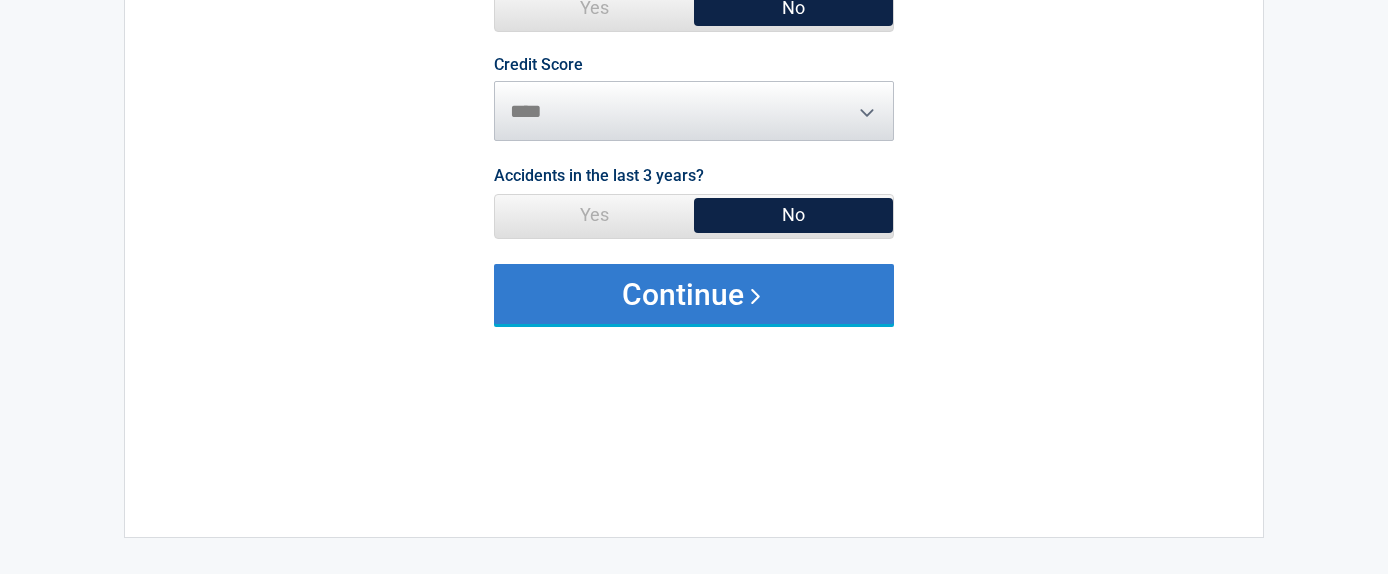 click on "Continue" at bounding box center [694, 294] 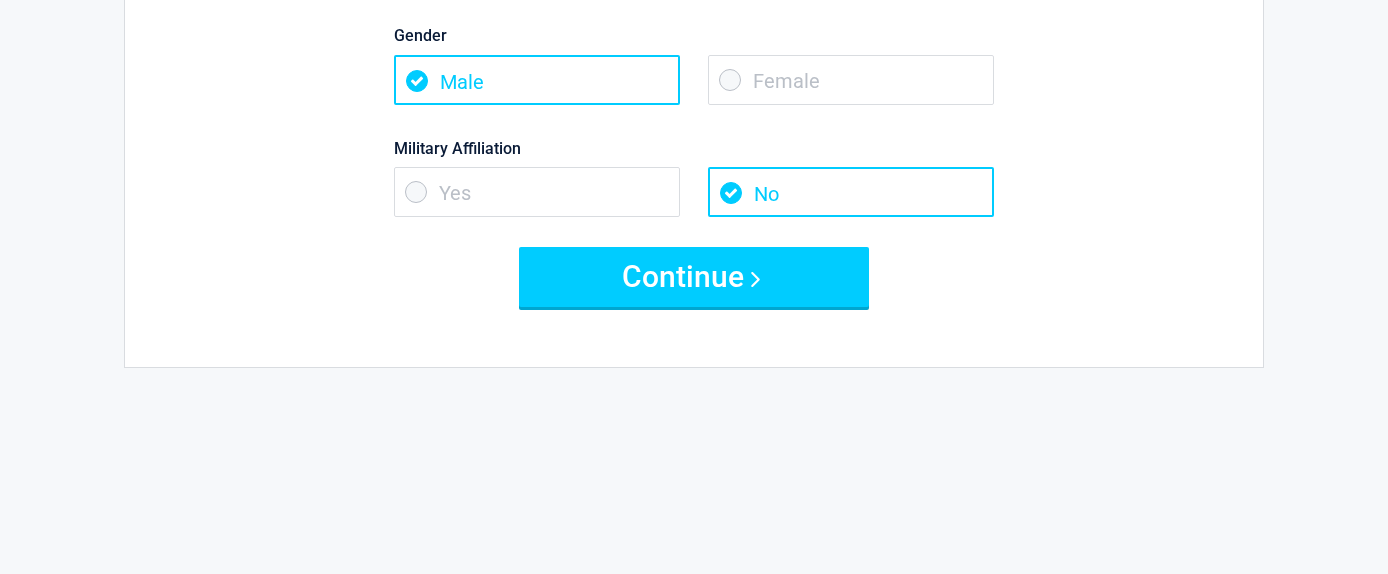 scroll, scrollTop: 452, scrollLeft: 0, axis: vertical 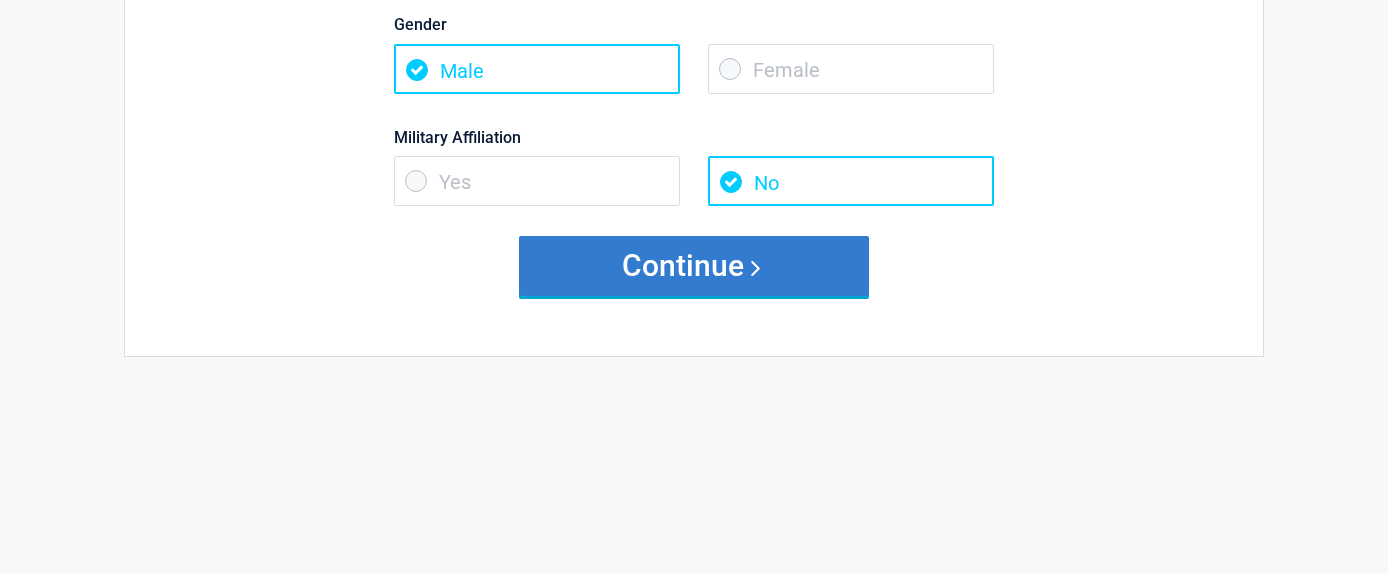 click on "Continue" at bounding box center (694, 266) 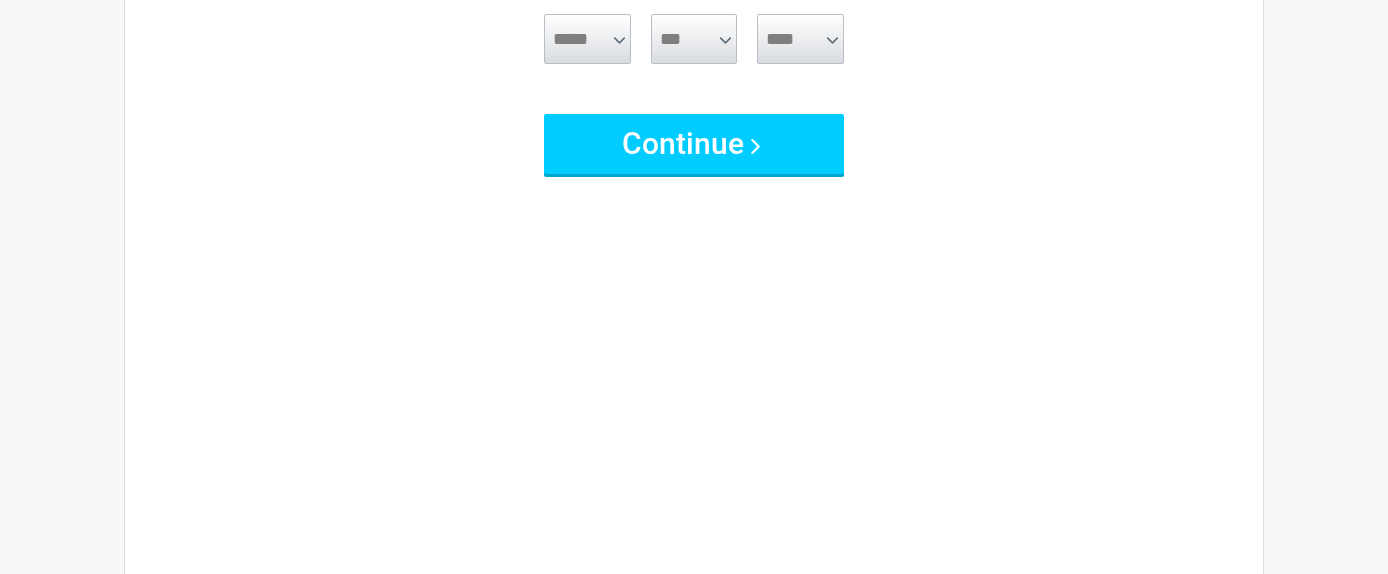 scroll, scrollTop: 0, scrollLeft: 0, axis: both 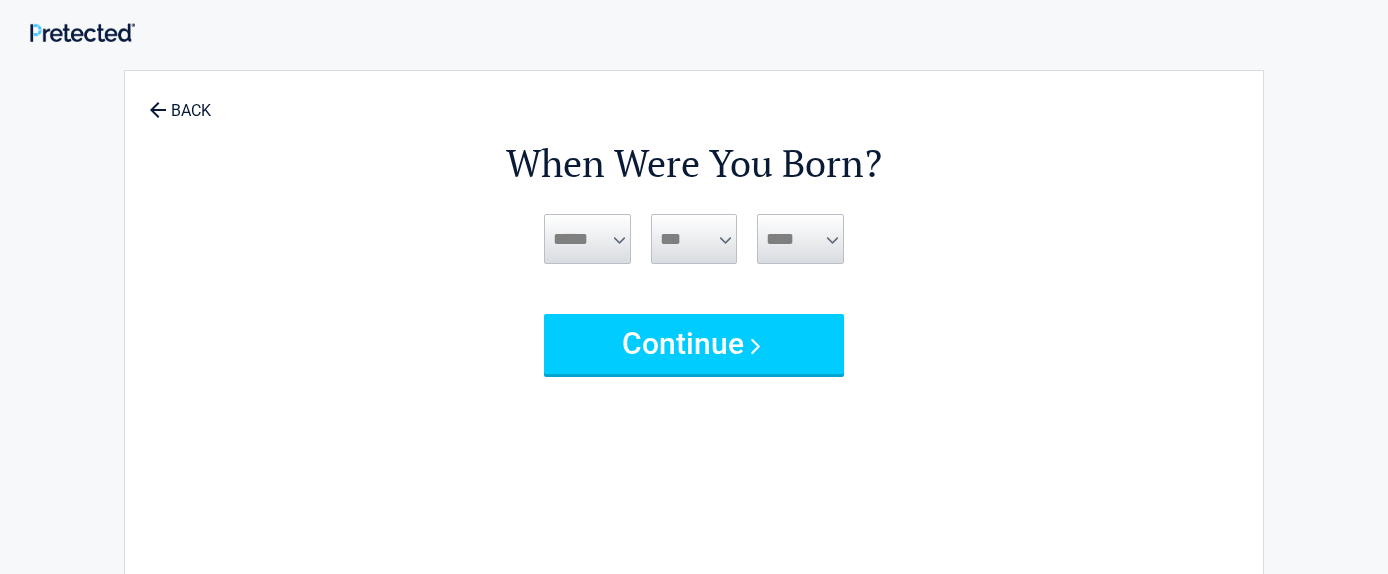 click on "*****
***
***
***
***
***
***
***
***
***
***
***
***" at bounding box center [587, 239] 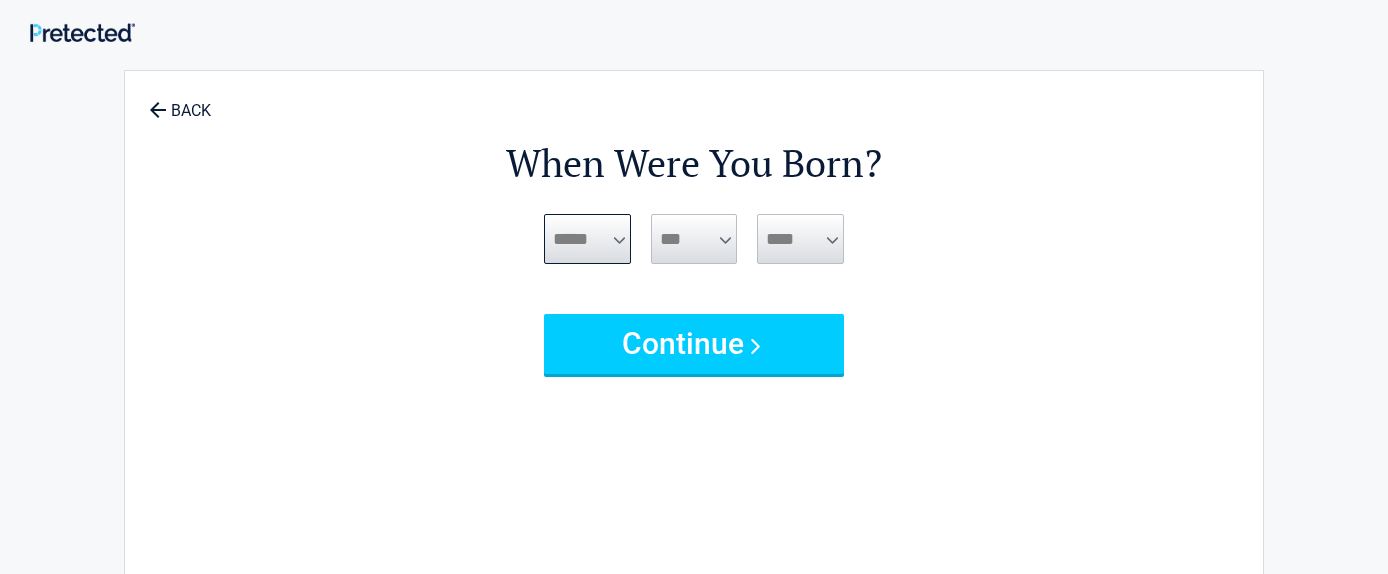 click on "*****
***
***
***
***
***
***
***
***
***
***
***
***" at bounding box center (587, 239) 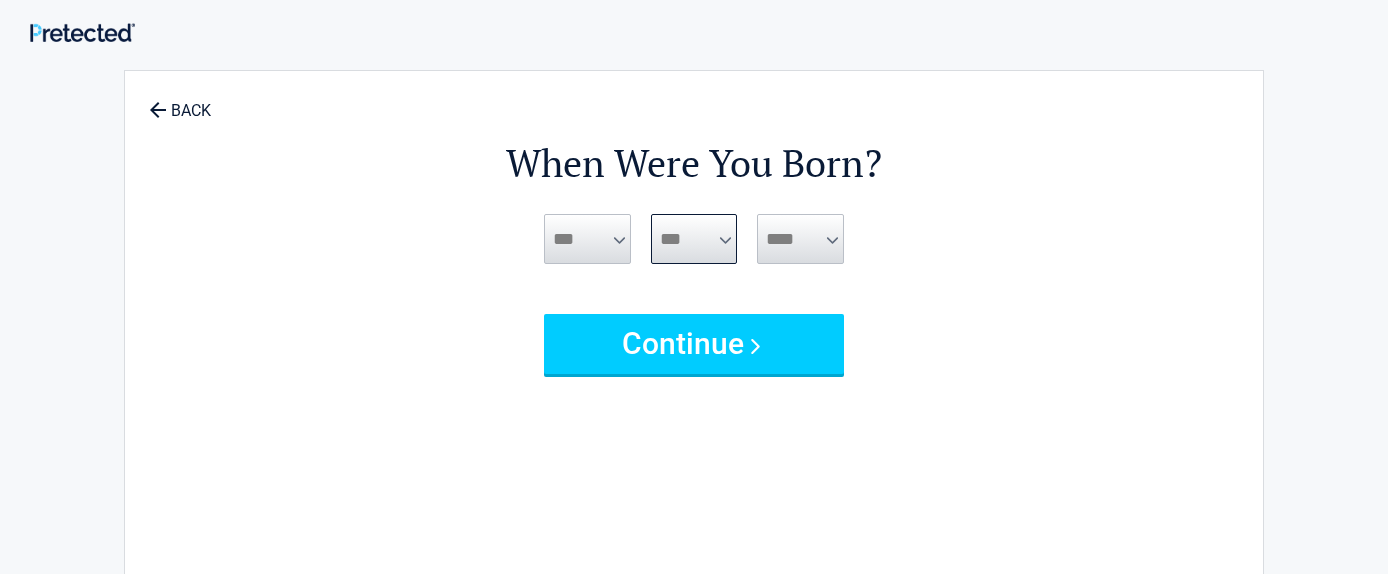 click on "*** * * * * * * * * * ** ** ** ** ** ** ** ** ** ** ** ** ** ** ** ** ** ** ** ** ** **" at bounding box center (694, 239) 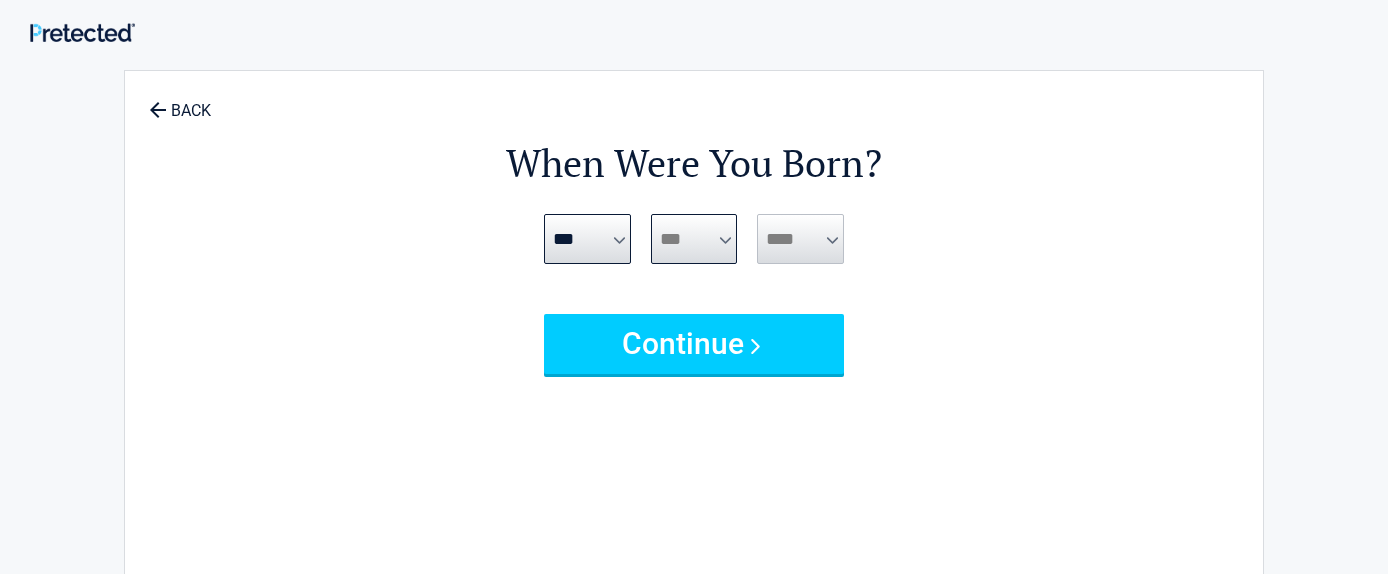 select on "**" 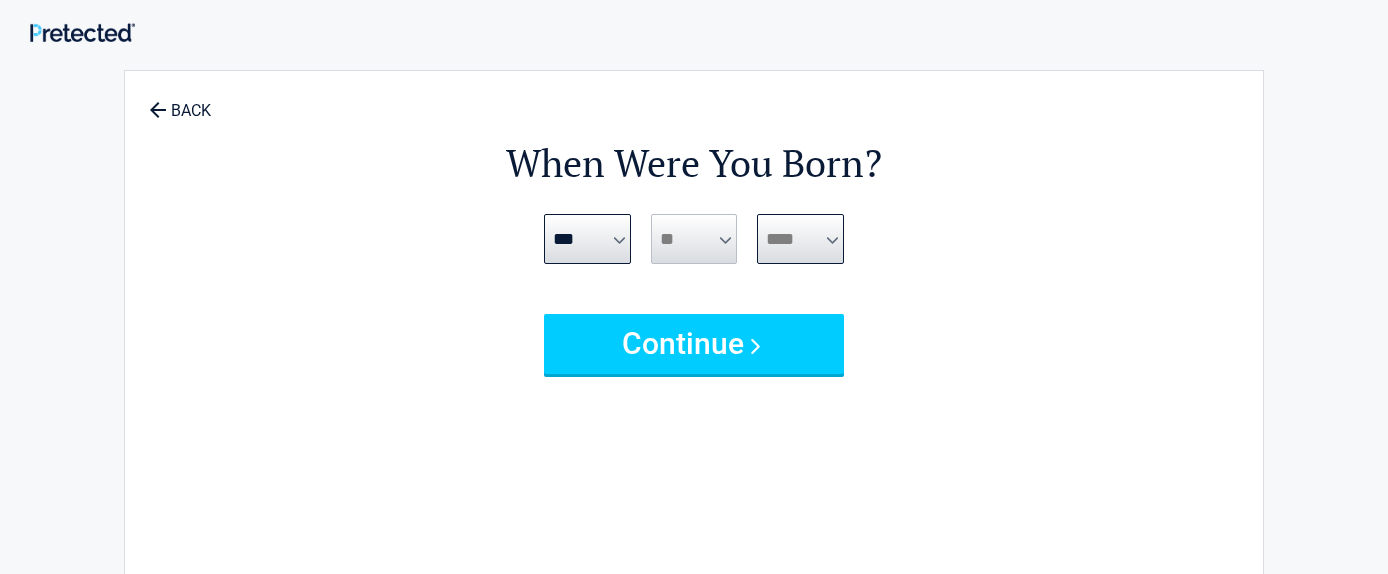 click on "****
****
****
****
****
****
****
****
****
****
****
****
****
****
****
****
****
****
****
****
****
****
****
****
****
****
****
****
****
****
****
****
****
****
****
****
****
****
****
****
****
****
****
****
****
****
****
****
****
****
****
****
****
****
****
****
****
****
****
****
****
****
****
****" at bounding box center (800, 239) 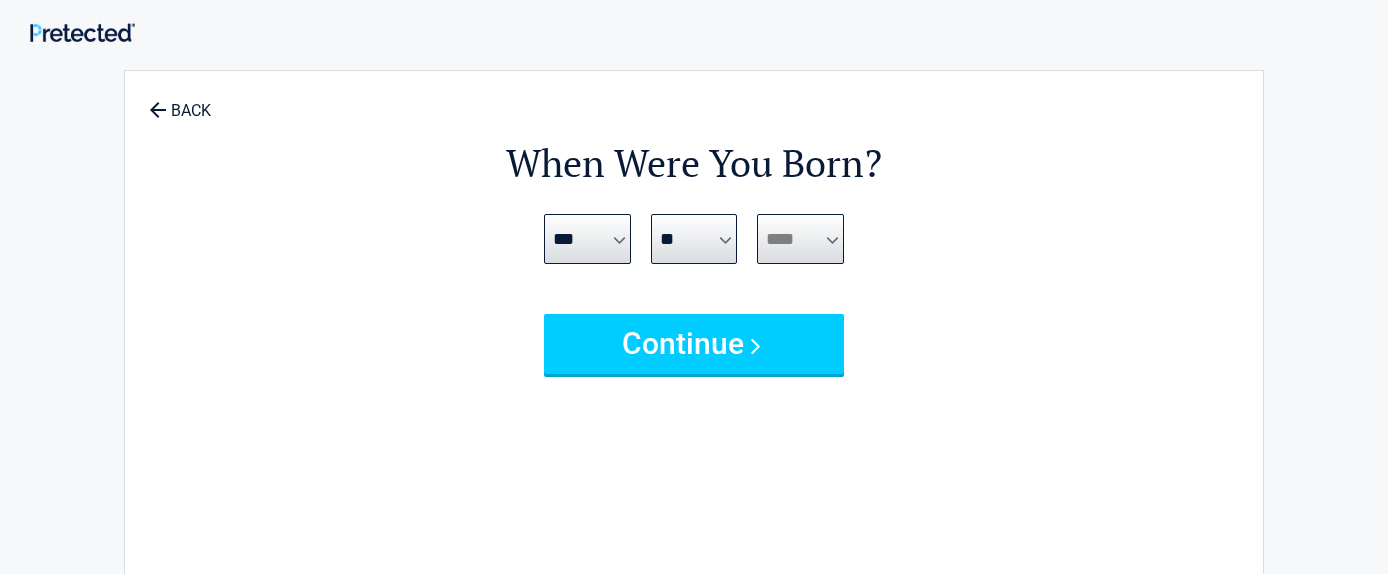 select on "****" 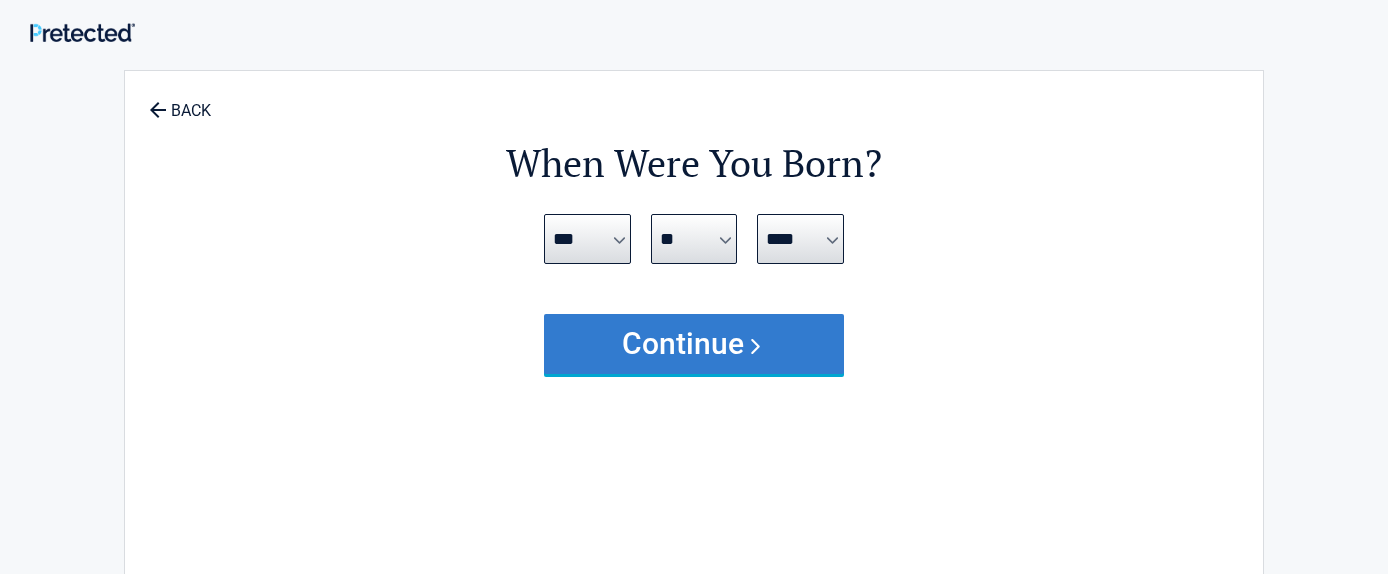click on "Continue" at bounding box center (694, 344) 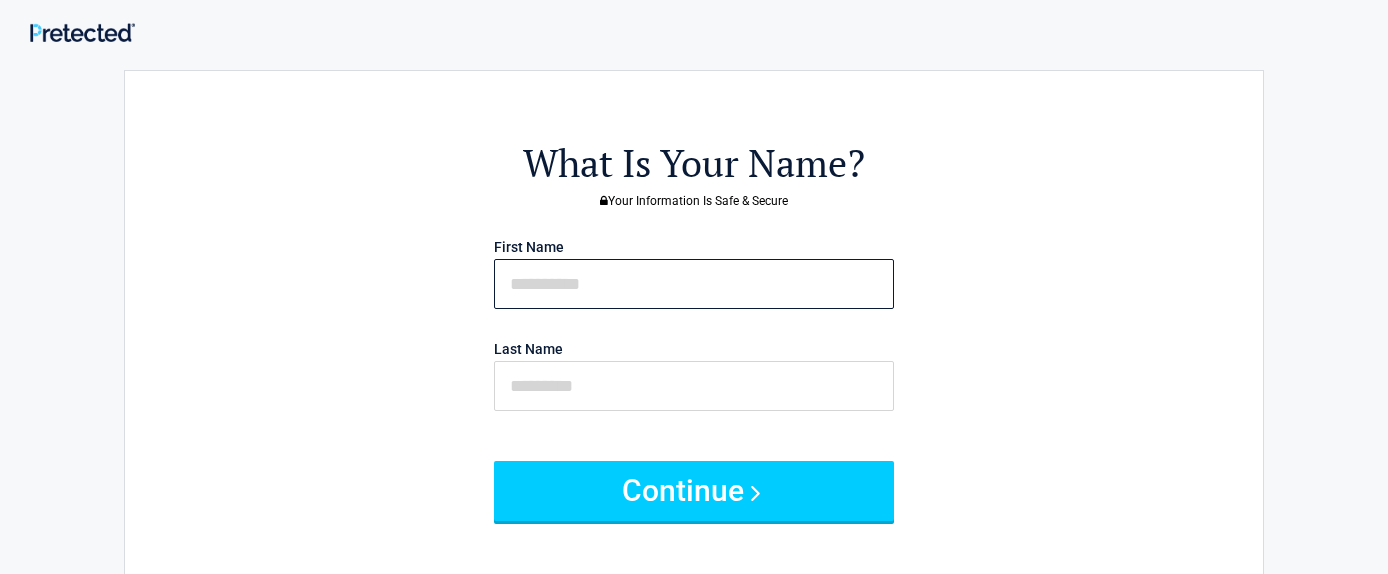 click at bounding box center [694, 284] 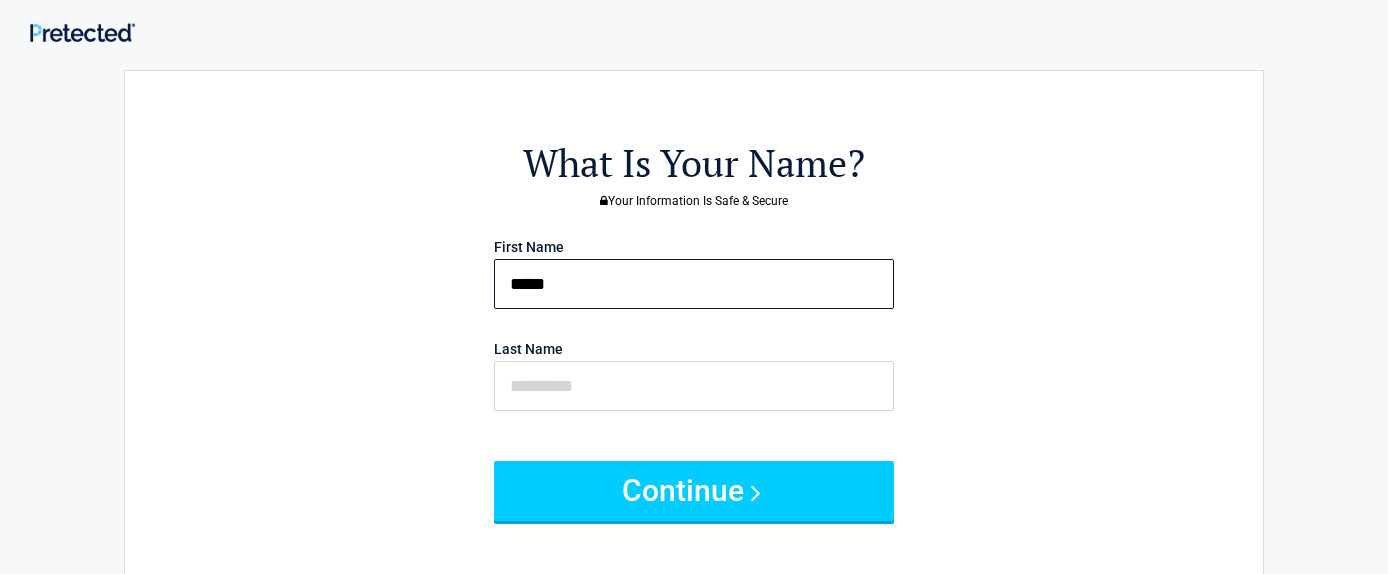type on "*****" 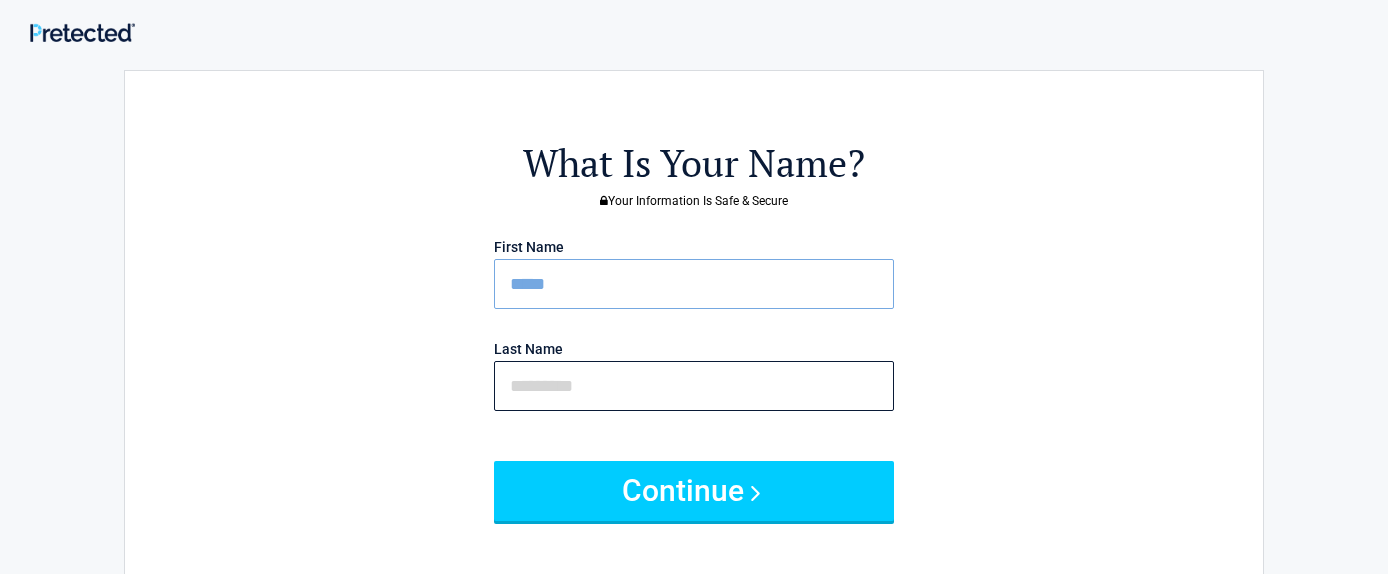 click at bounding box center [694, 386] 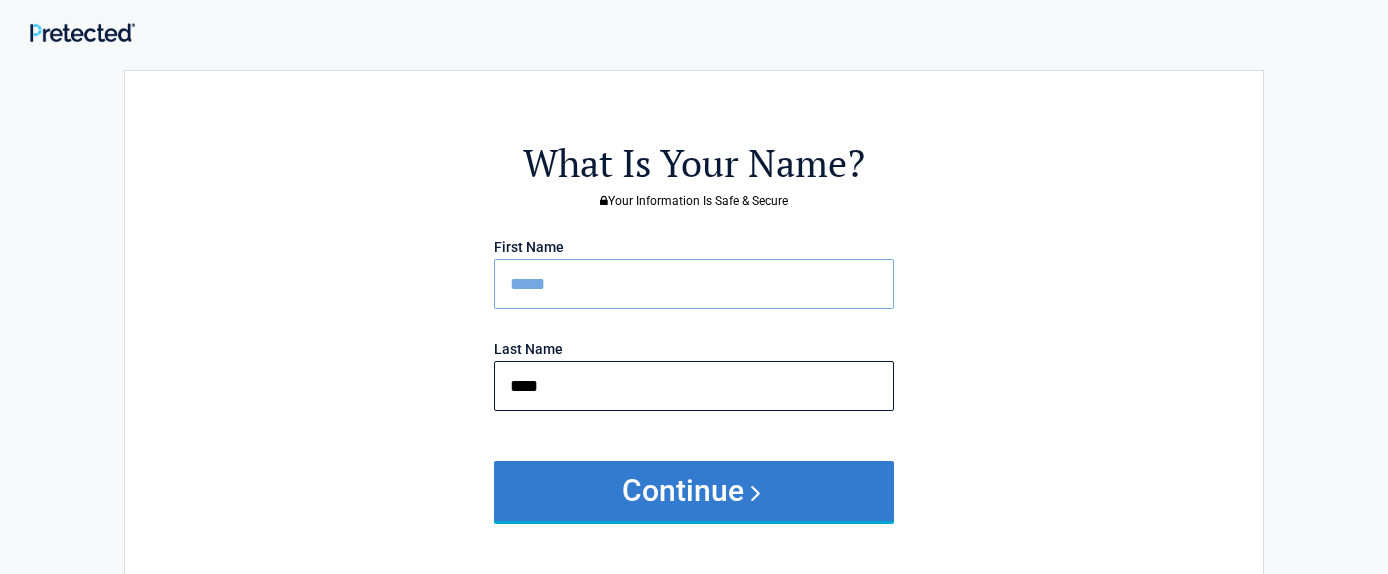 type on "****" 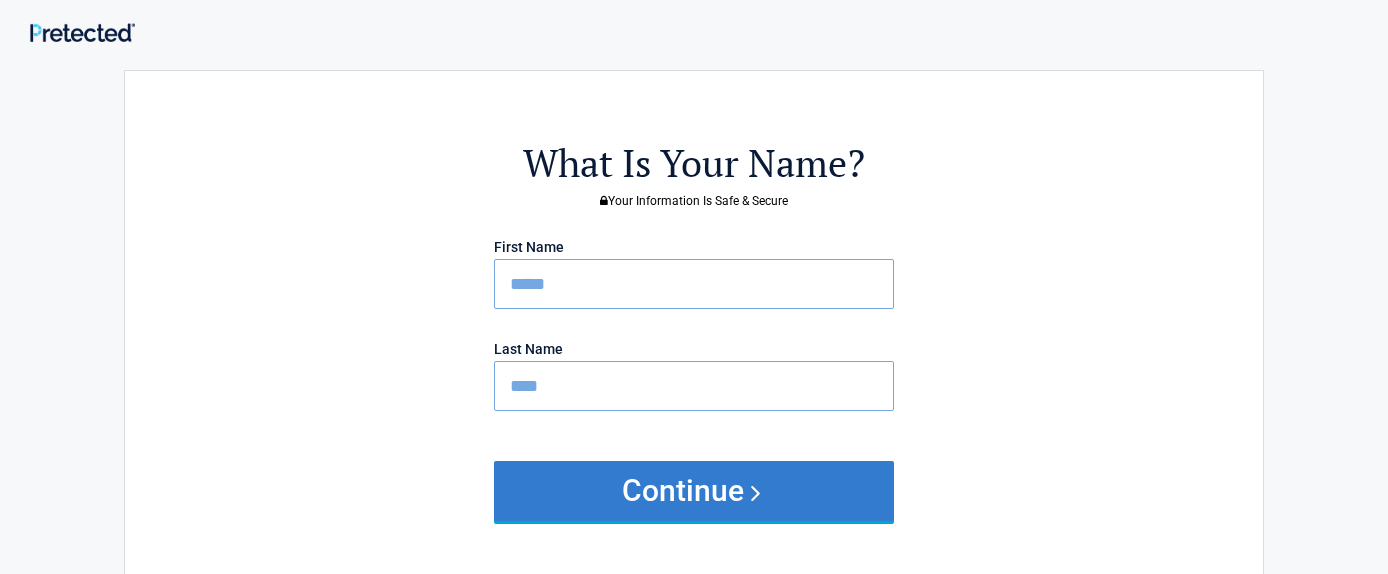 click on "Continue" at bounding box center (694, 491) 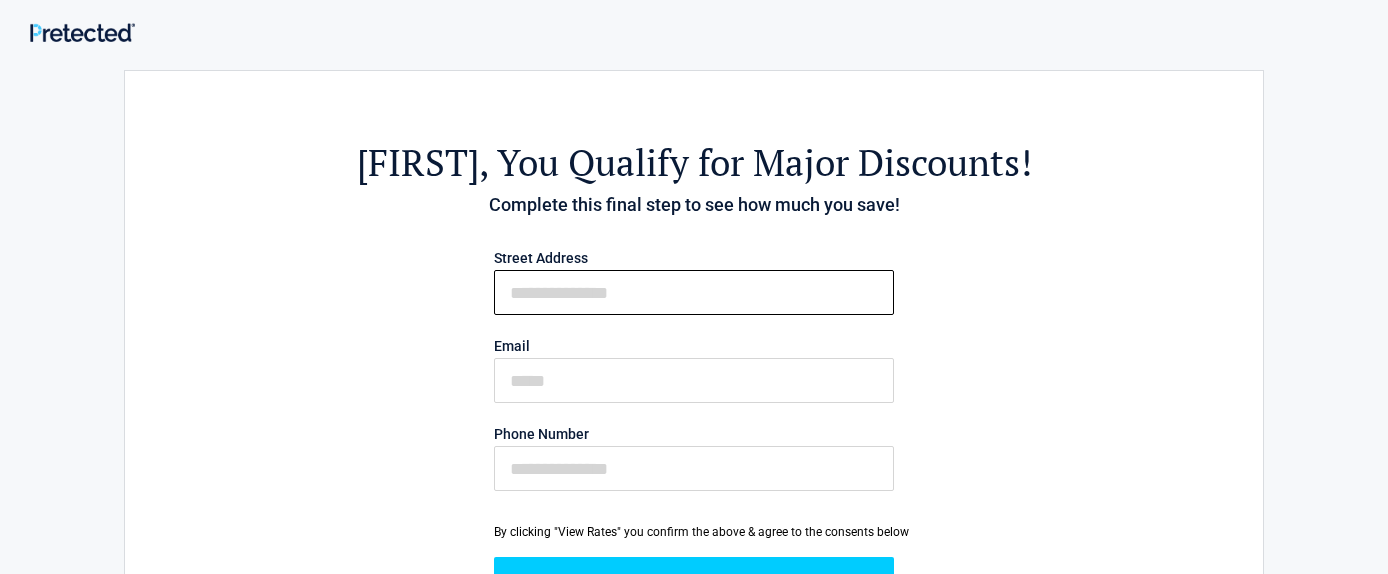 click on "First Name" at bounding box center (694, 292) 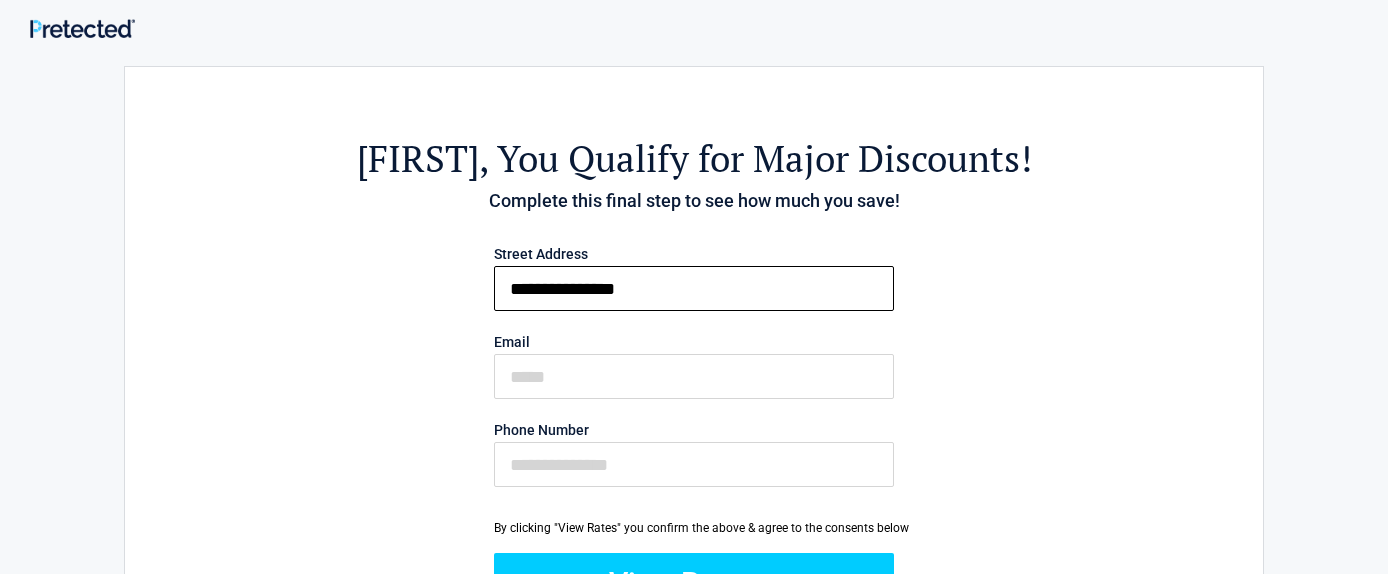 scroll, scrollTop: 0, scrollLeft: 0, axis: both 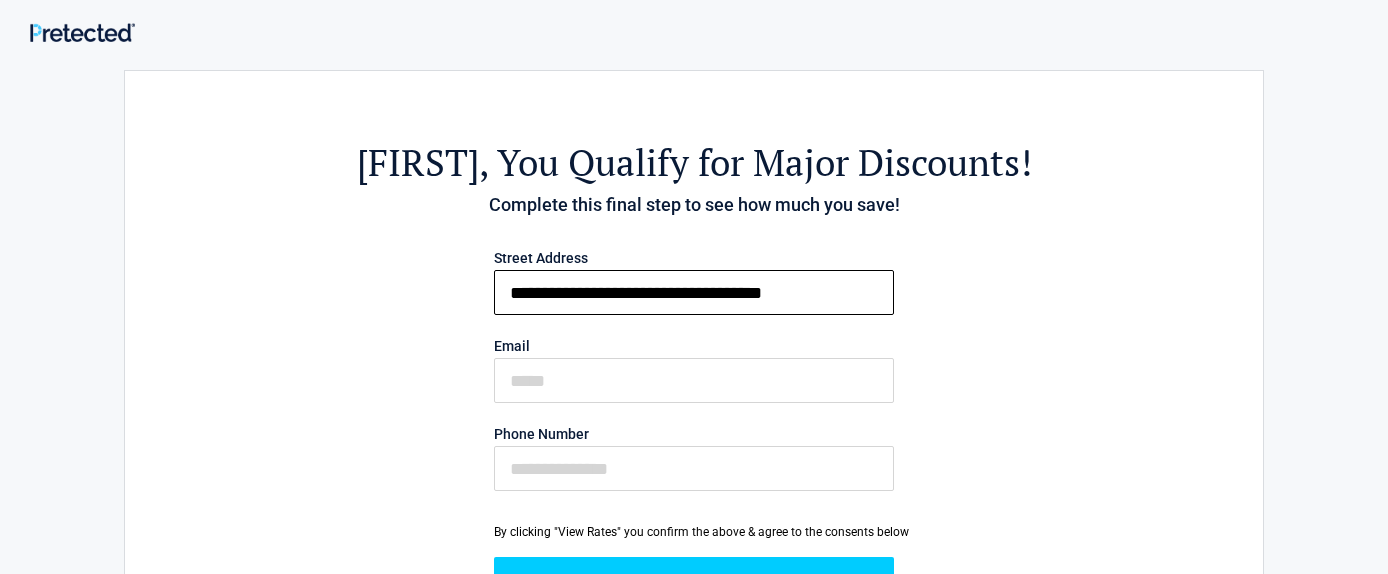 type on "**********" 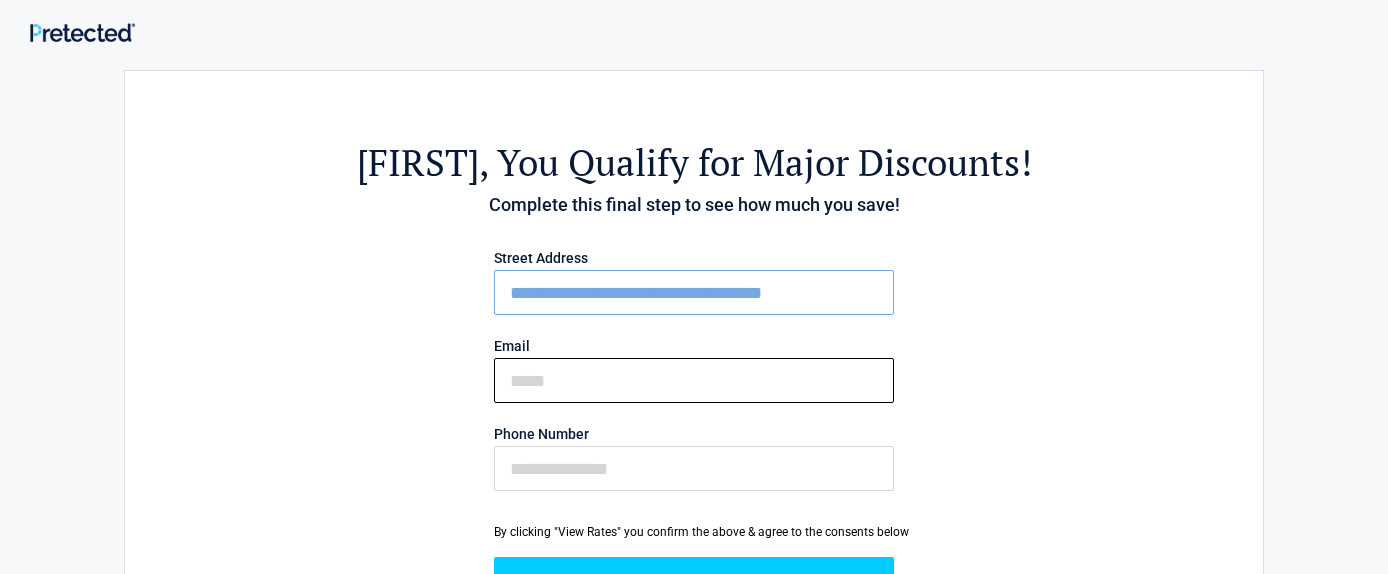 click on "Email" at bounding box center [694, 380] 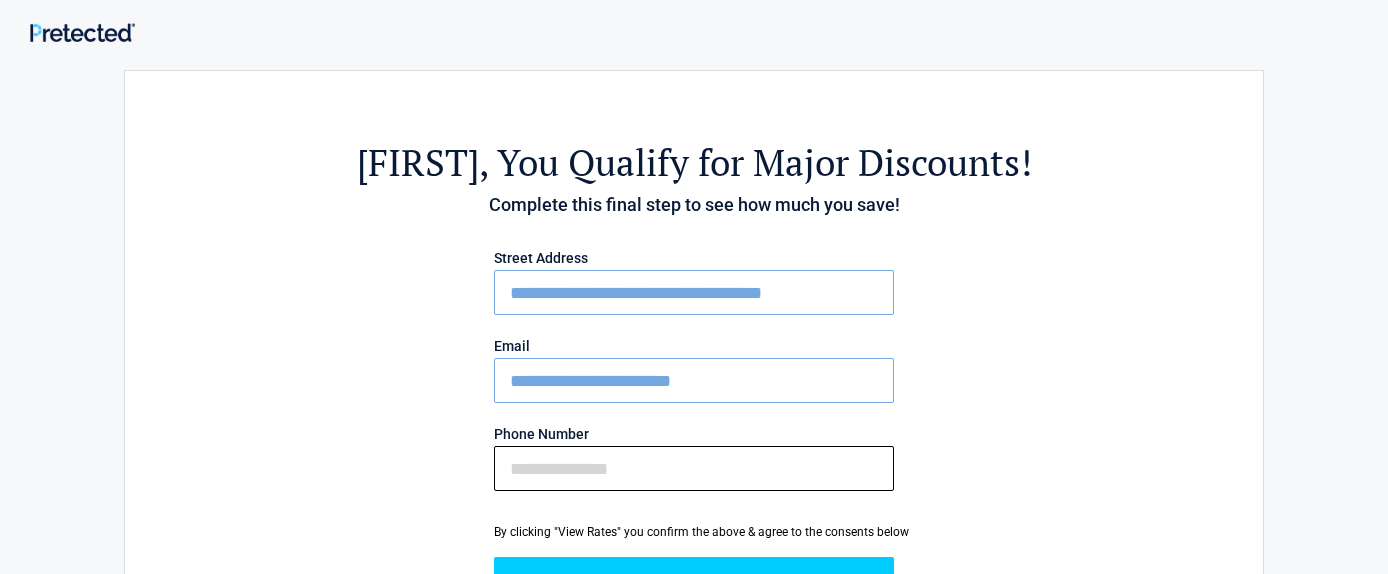 click on "Phone Number" at bounding box center [694, 468] 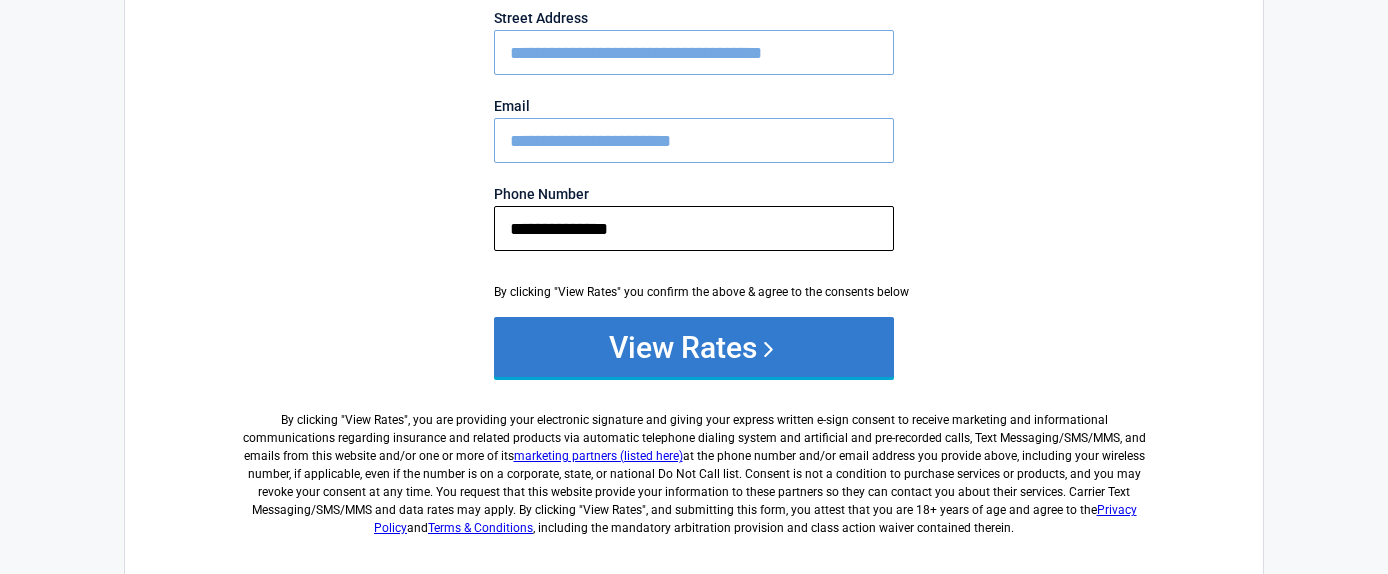 scroll, scrollTop: 239, scrollLeft: 0, axis: vertical 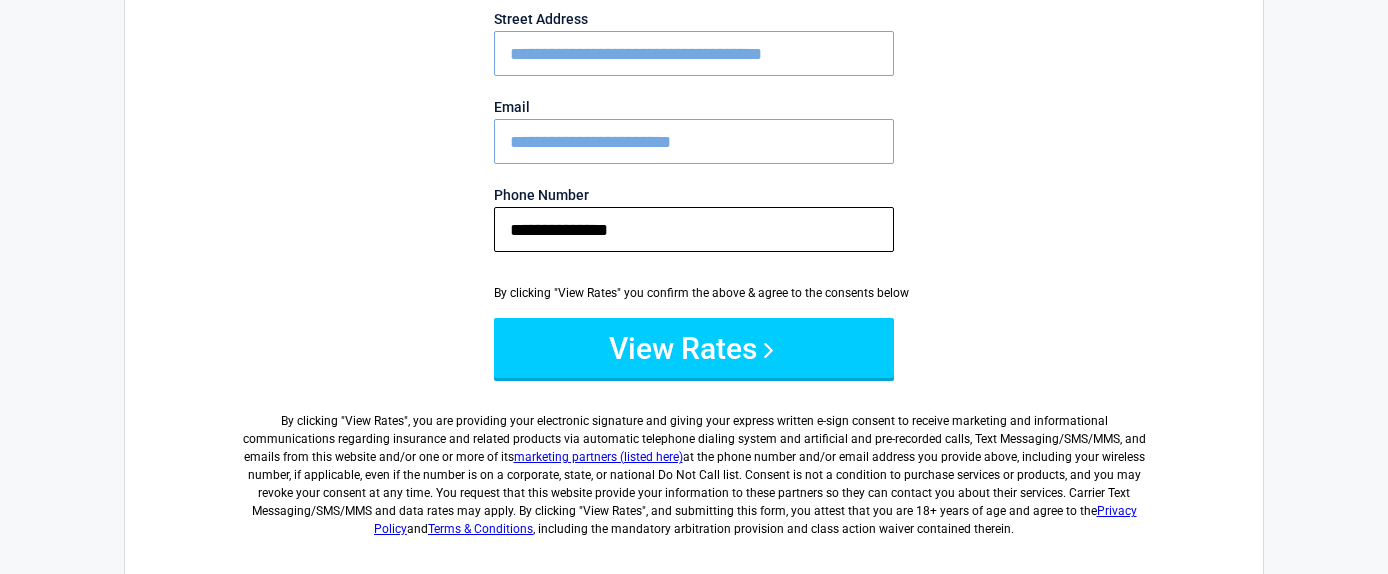 type on "**********" 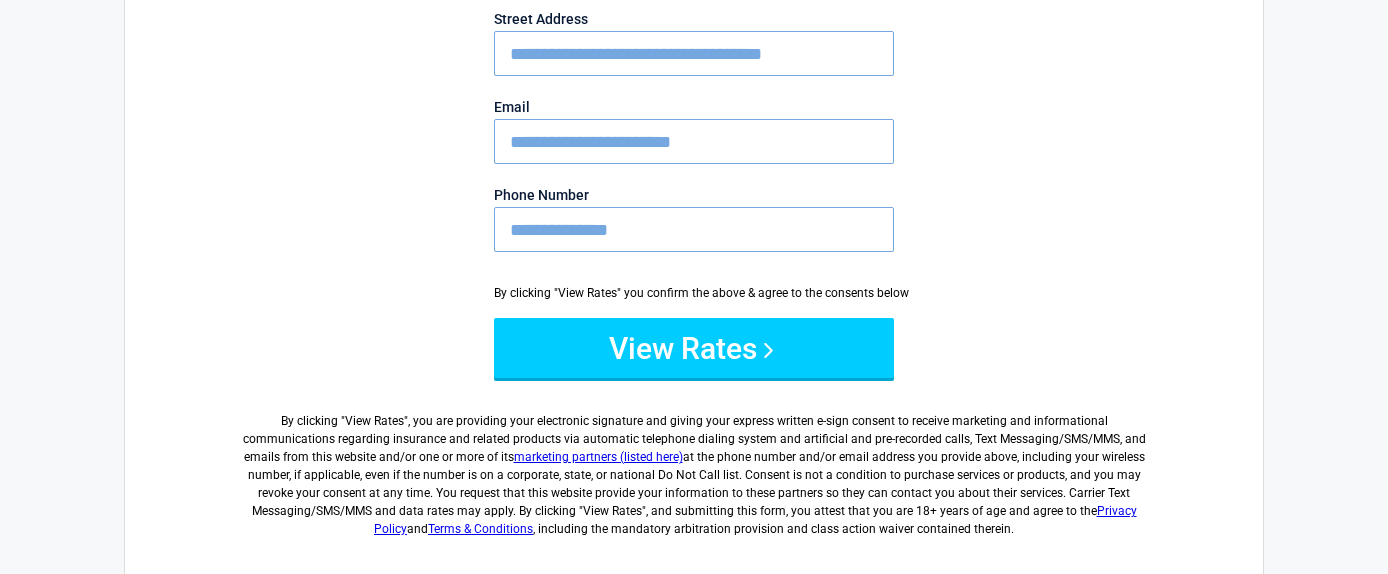 click on "**********" at bounding box center (694, 53) 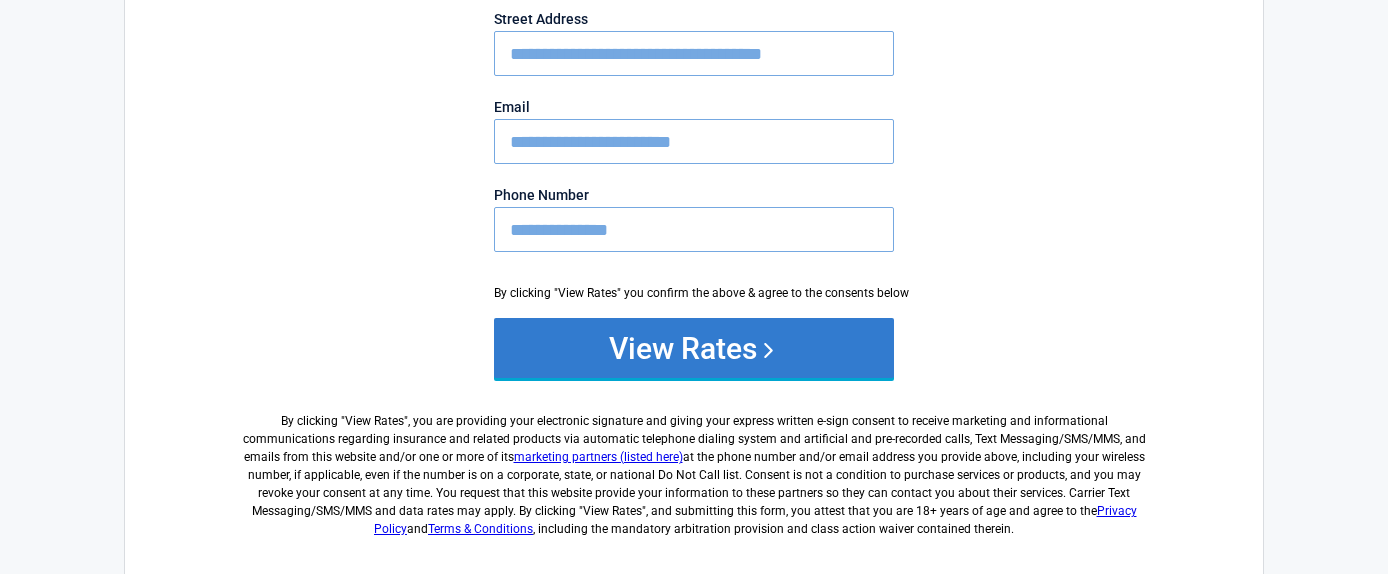 click on "View Rates" at bounding box center (694, 348) 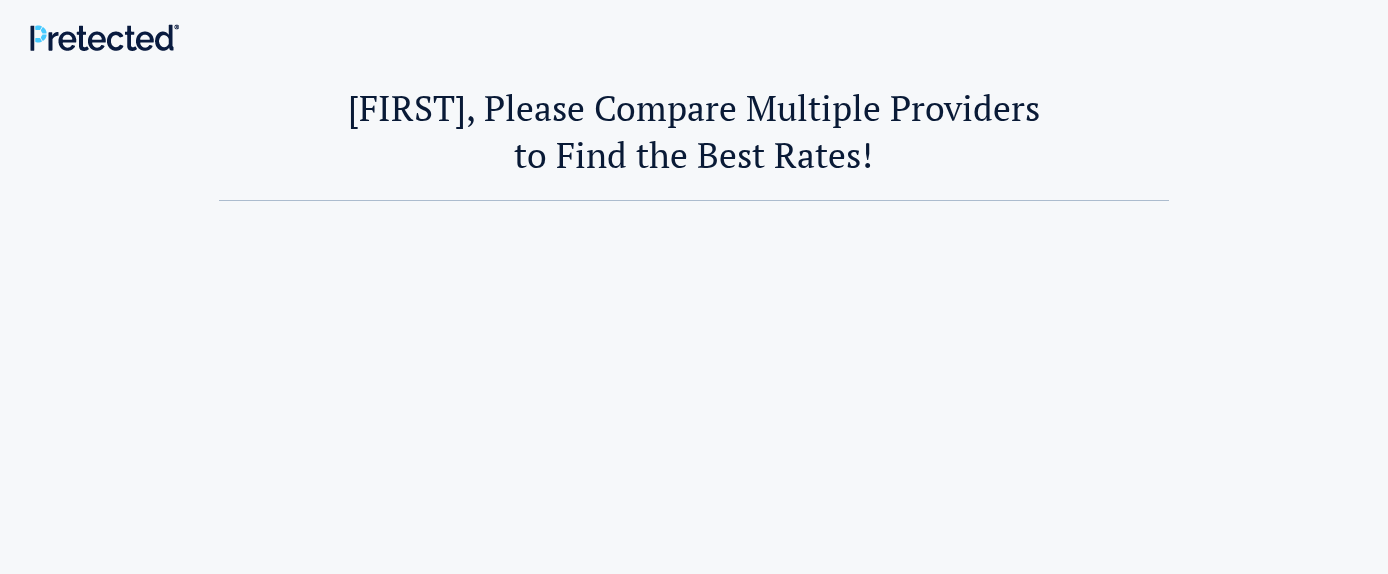 scroll, scrollTop: 0, scrollLeft: 0, axis: both 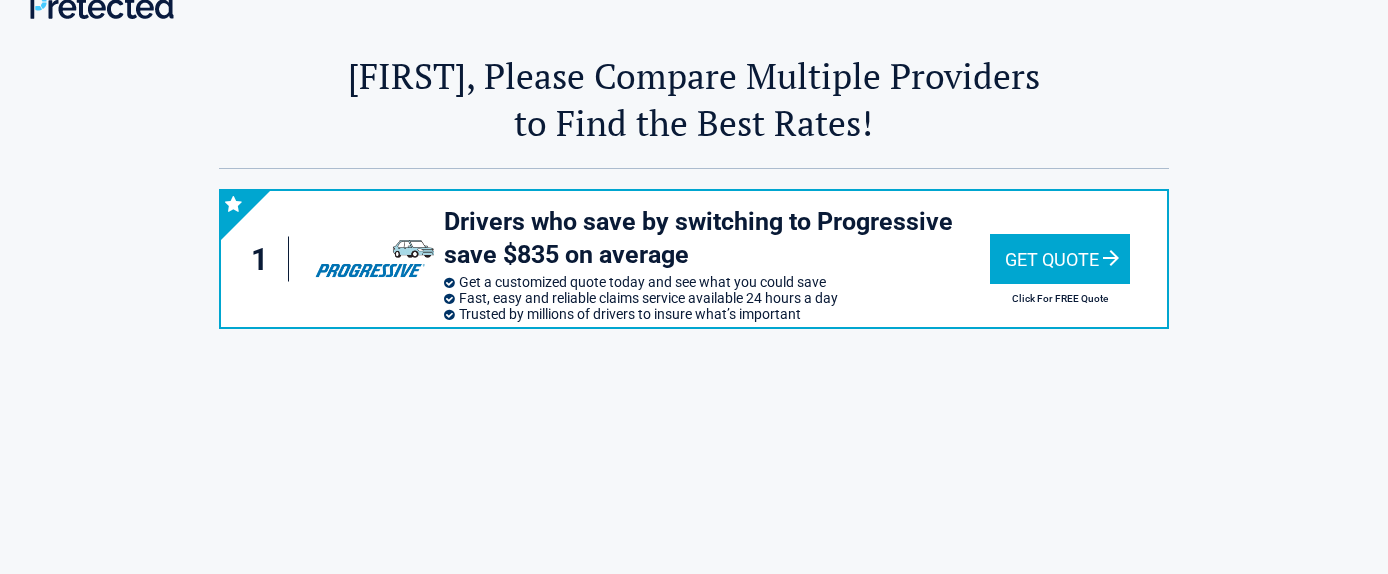 click on "Get Quote" at bounding box center [1060, 259] 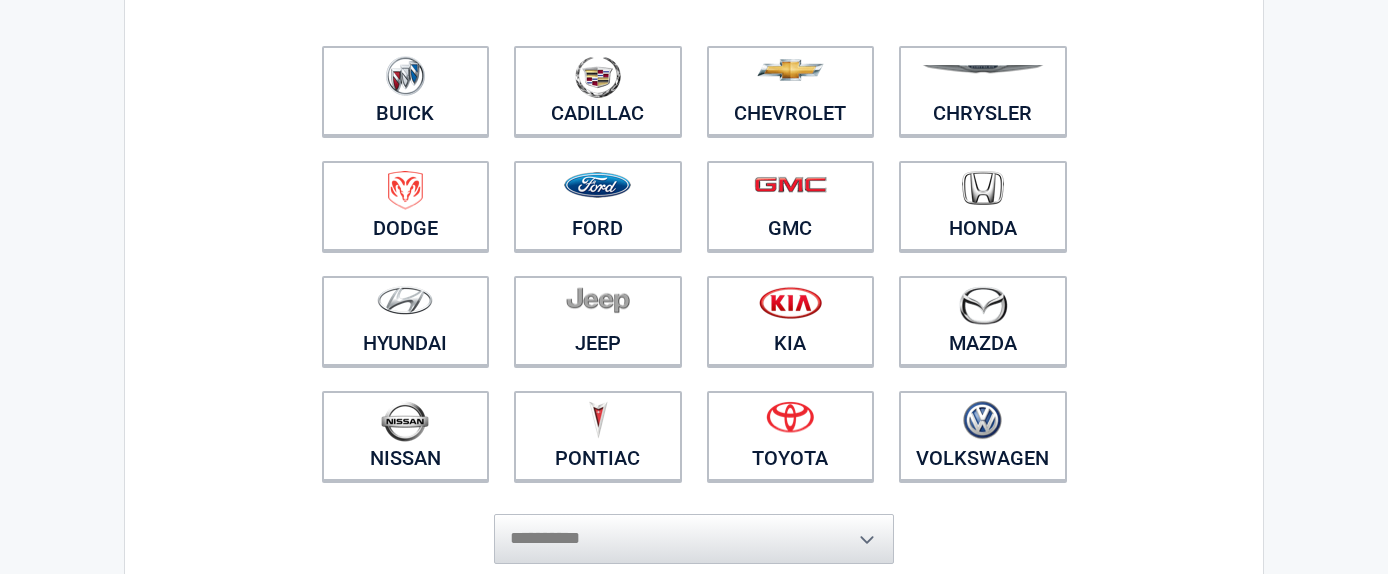 scroll, scrollTop: 0, scrollLeft: 0, axis: both 